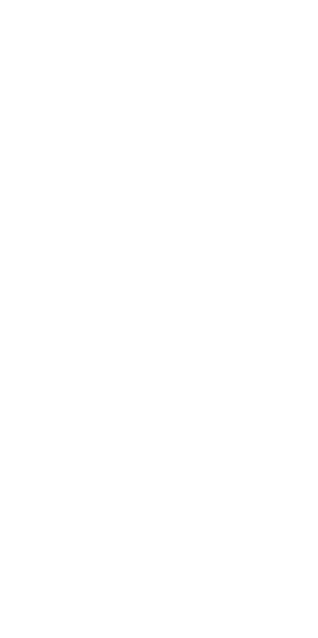 scroll, scrollTop: 0, scrollLeft: 0, axis: both 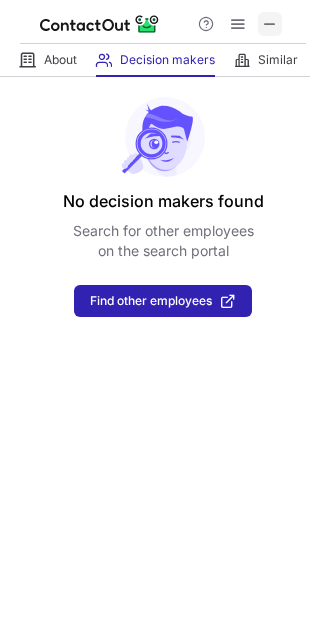 click at bounding box center [270, 24] 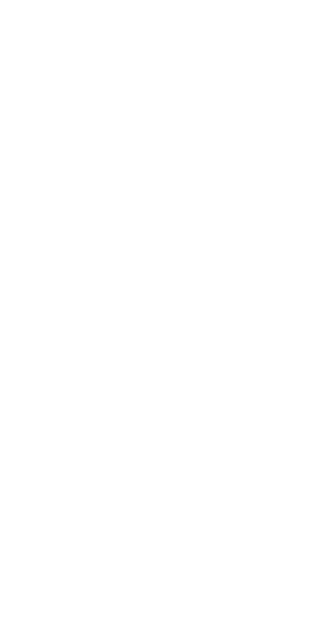scroll, scrollTop: 0, scrollLeft: 0, axis: both 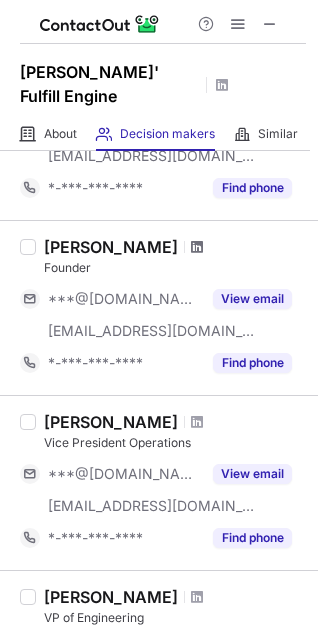 click at bounding box center (197, 247) 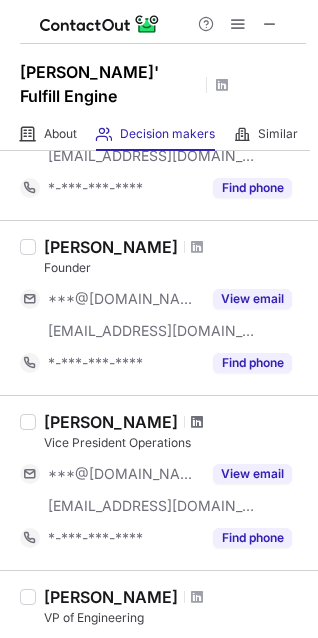 click at bounding box center [197, 422] 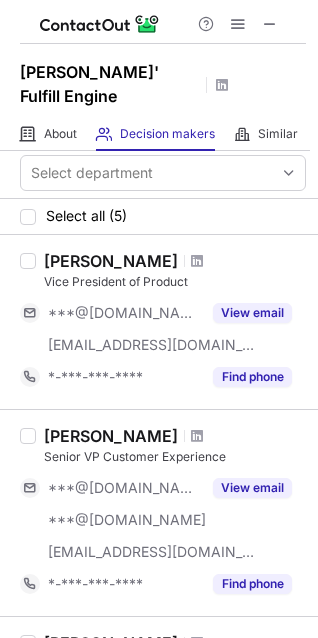 scroll, scrollTop: 0, scrollLeft: 0, axis: both 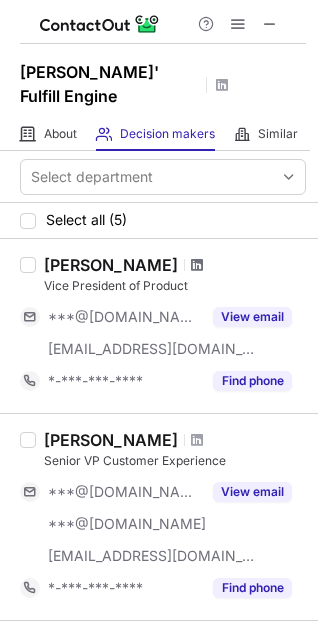 click at bounding box center [197, 265] 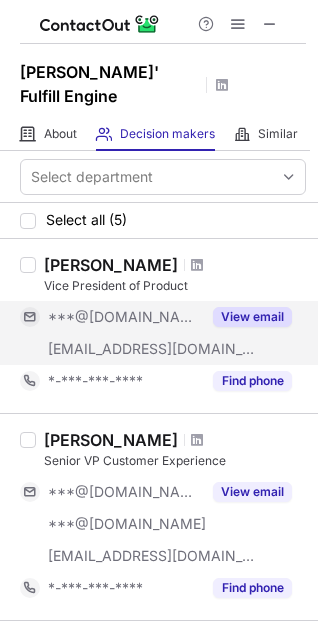 scroll, scrollTop: 100, scrollLeft: 0, axis: vertical 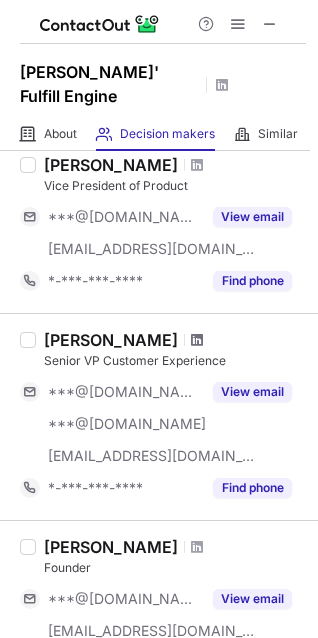 click at bounding box center [197, 340] 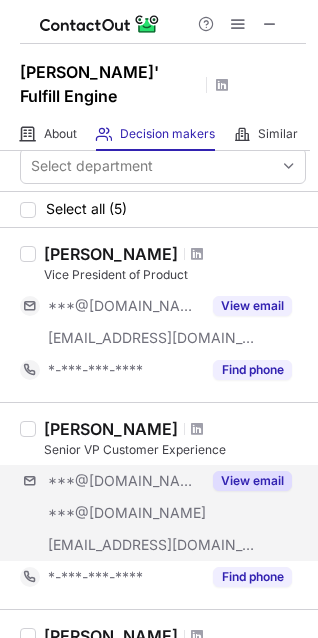 scroll, scrollTop: 0, scrollLeft: 0, axis: both 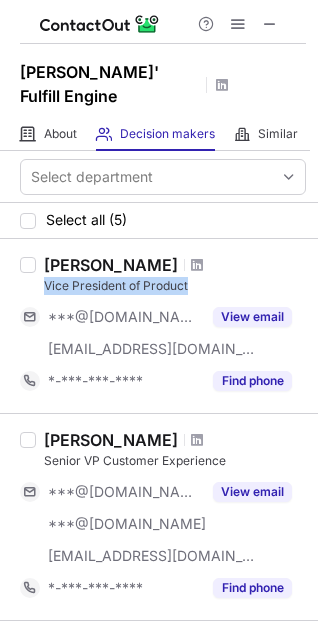 drag, startPoint x: 181, startPoint y: 260, endPoint x: 44, endPoint y: 260, distance: 137 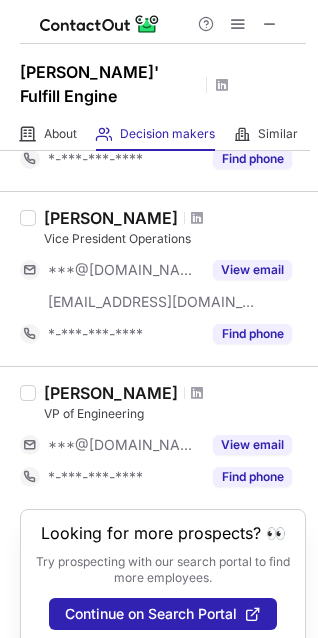 scroll, scrollTop: 620, scrollLeft: 0, axis: vertical 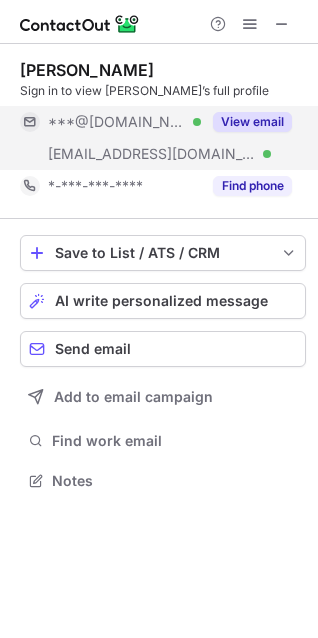 click on "View email" at bounding box center [252, 122] 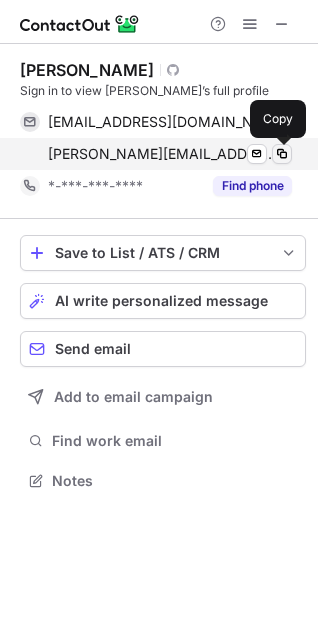 click at bounding box center [282, 154] 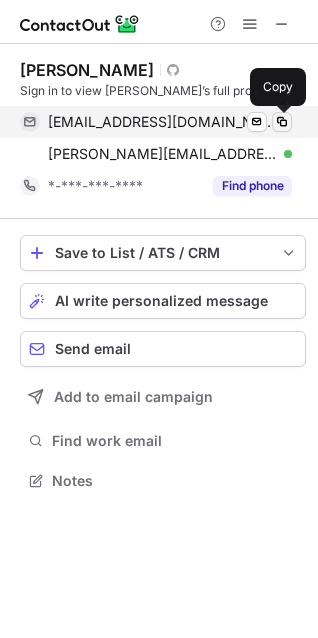 click at bounding box center [282, 122] 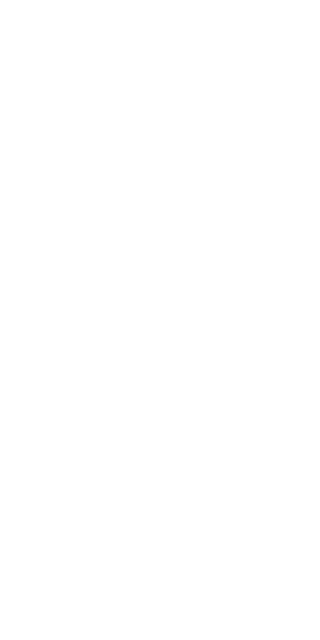 scroll, scrollTop: 0, scrollLeft: 0, axis: both 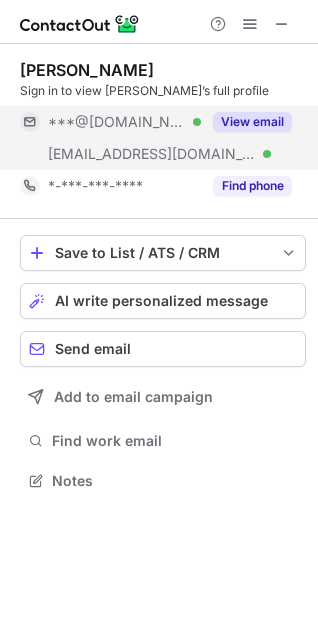 click on "View email" at bounding box center [252, 122] 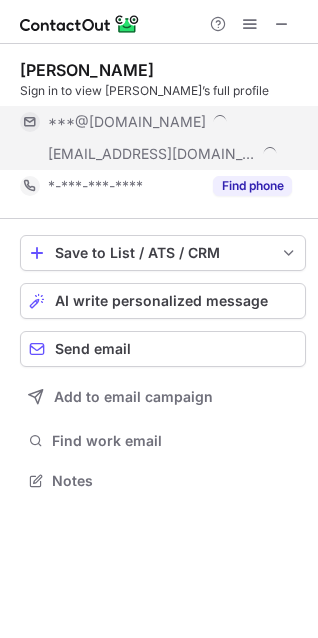 scroll, scrollTop: 9, scrollLeft: 9, axis: both 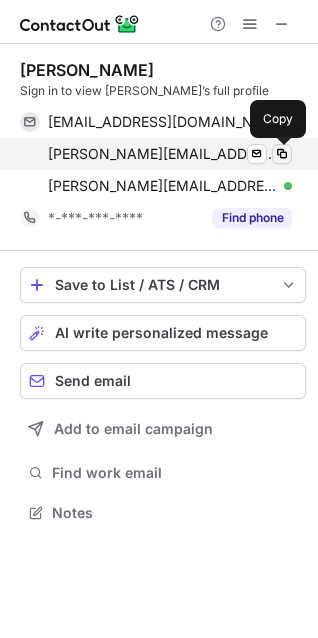 click at bounding box center [282, 154] 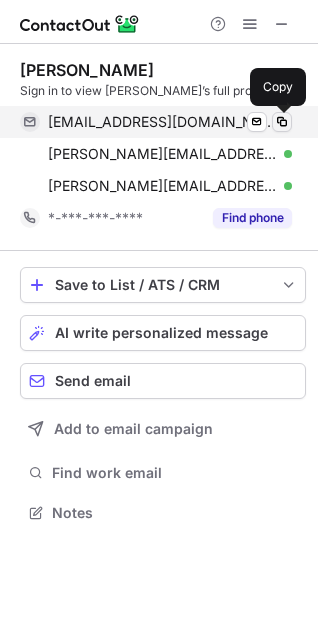 click at bounding box center [282, 122] 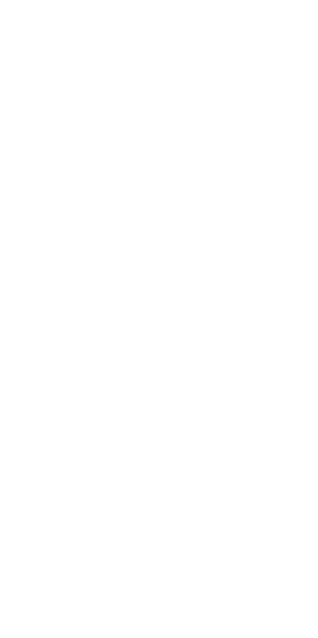 scroll, scrollTop: 0, scrollLeft: 0, axis: both 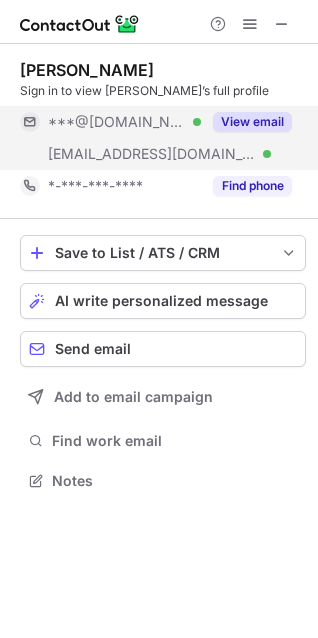 click on "View email" at bounding box center [252, 122] 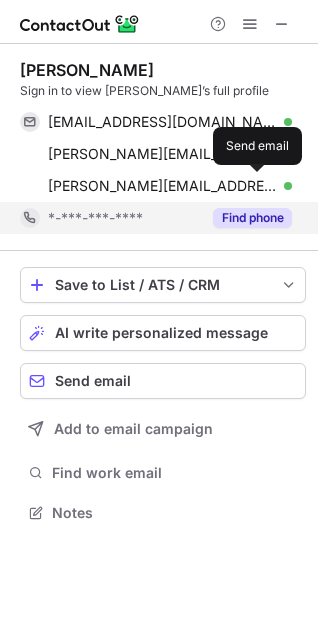 scroll, scrollTop: 9, scrollLeft: 9, axis: both 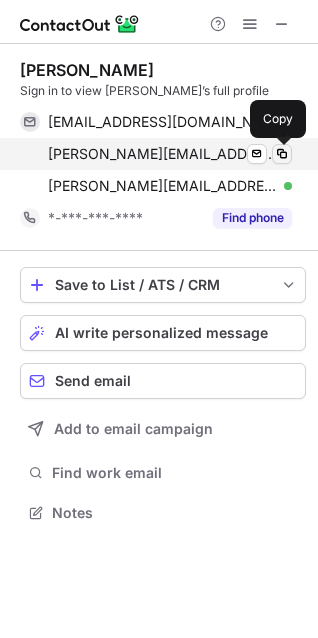 click at bounding box center [282, 154] 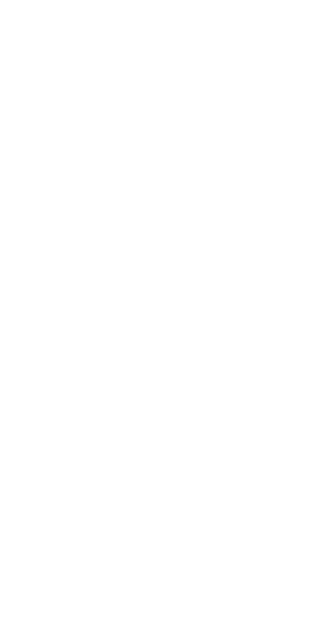 scroll, scrollTop: 0, scrollLeft: 0, axis: both 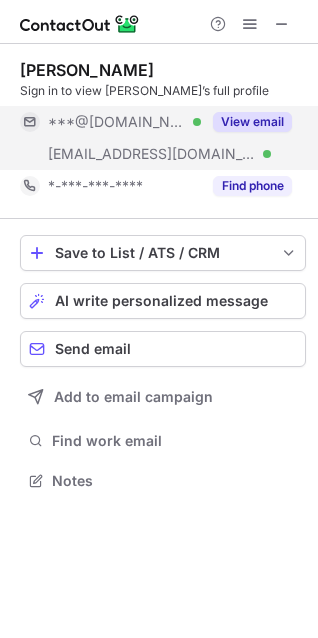 click on "View email" at bounding box center [252, 122] 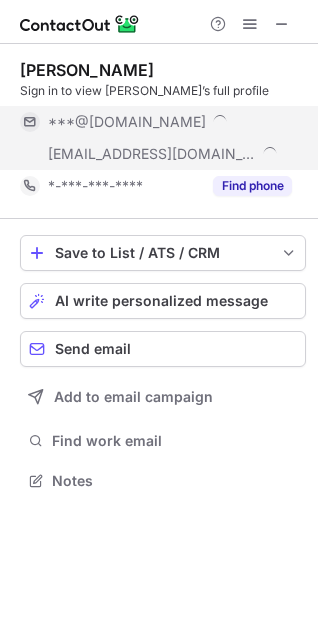 scroll, scrollTop: 9, scrollLeft: 9, axis: both 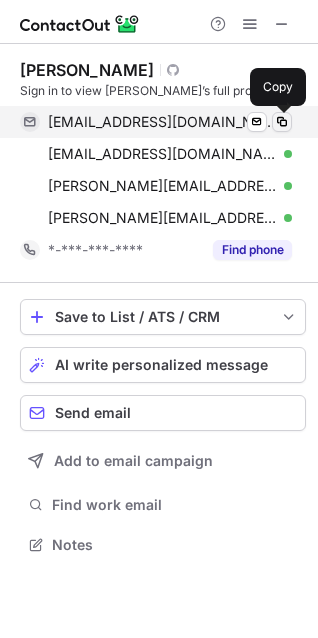 click at bounding box center [282, 122] 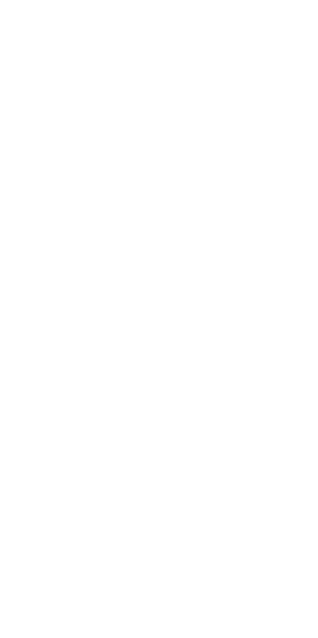 scroll, scrollTop: 0, scrollLeft: 0, axis: both 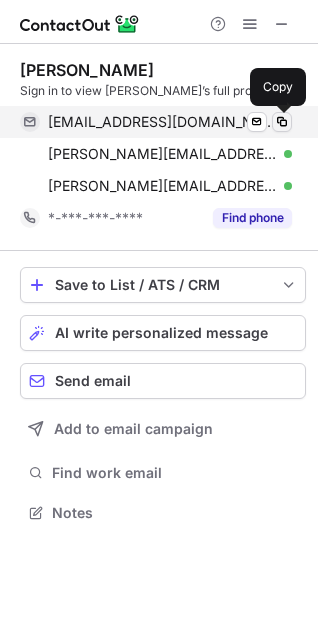 click at bounding box center (282, 122) 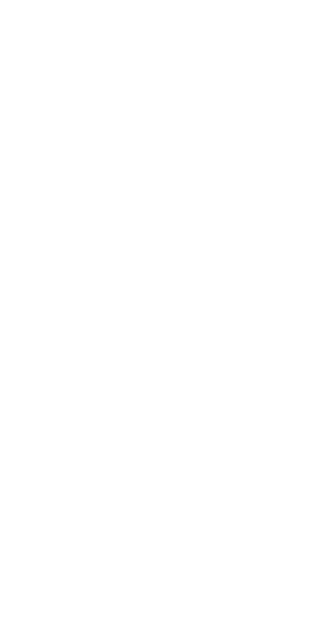 scroll, scrollTop: 0, scrollLeft: 0, axis: both 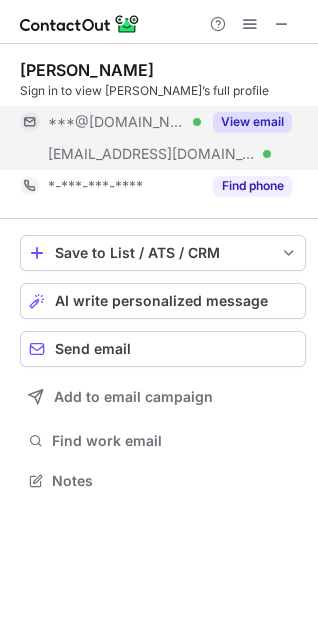 click on "View email" at bounding box center (252, 122) 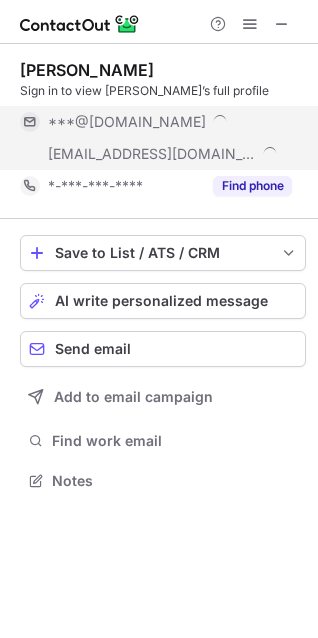 scroll, scrollTop: 9, scrollLeft: 9, axis: both 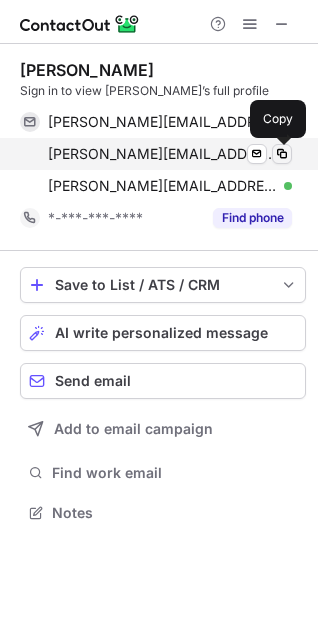 click at bounding box center (282, 154) 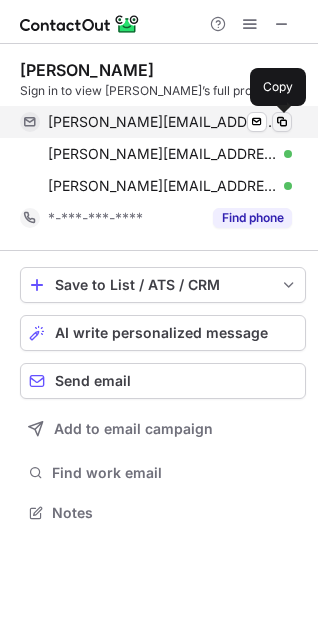 click at bounding box center (282, 122) 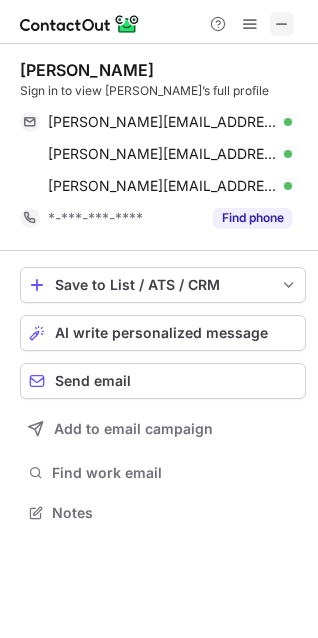 click at bounding box center (282, 24) 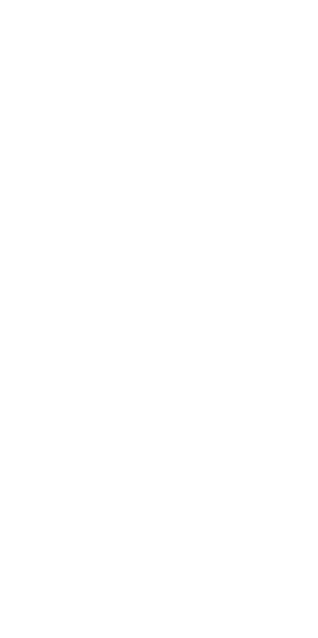 scroll, scrollTop: 0, scrollLeft: 0, axis: both 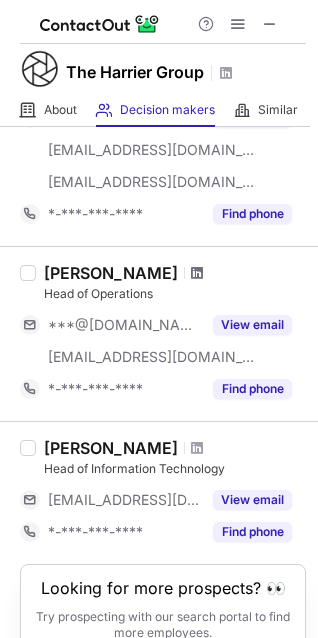 click at bounding box center [197, 273] 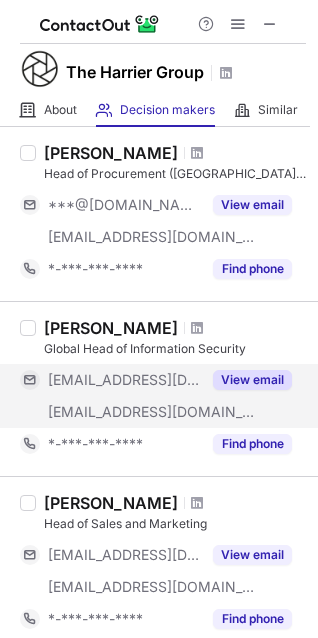 scroll, scrollTop: 400, scrollLeft: 0, axis: vertical 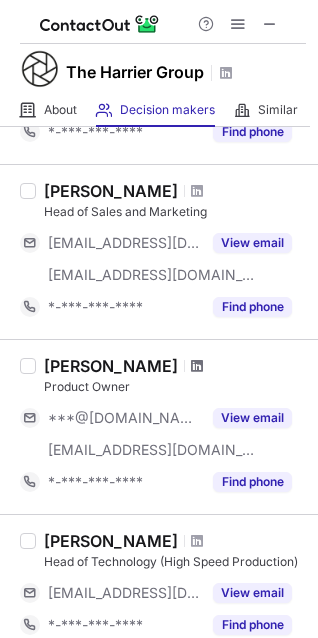 click at bounding box center (197, 366) 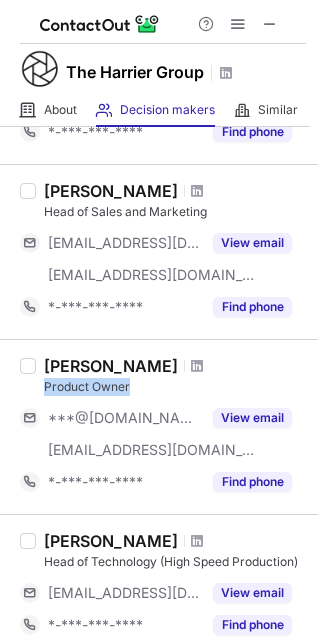 copy on "Product Owner" 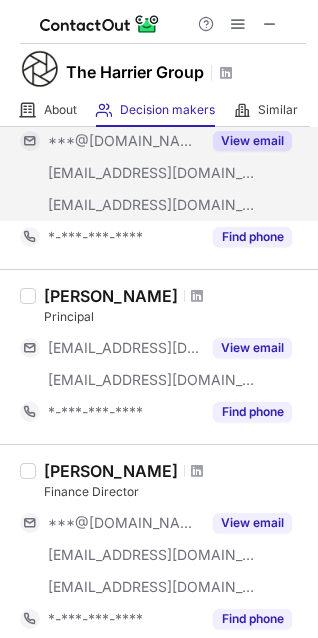 scroll, scrollTop: 1000, scrollLeft: 0, axis: vertical 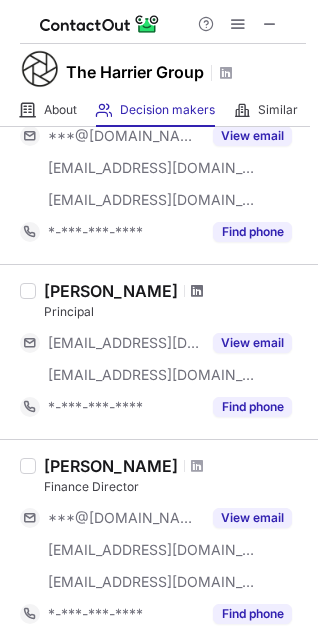 click at bounding box center [197, 291] 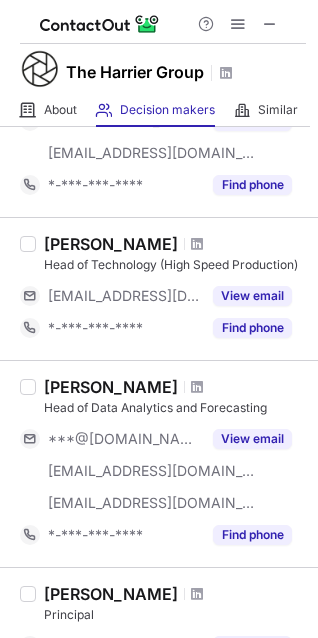scroll, scrollTop: 693, scrollLeft: 0, axis: vertical 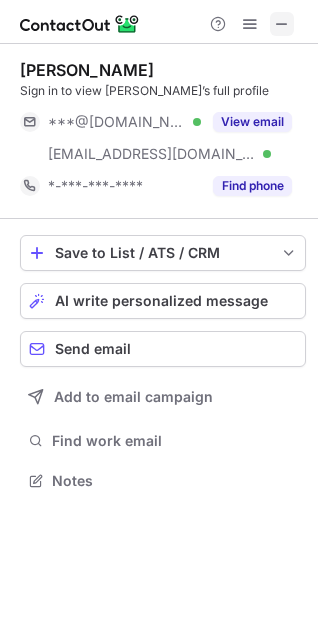 click at bounding box center (282, 24) 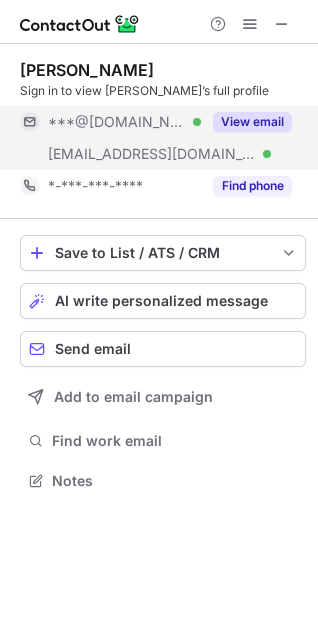 click on "View email" at bounding box center (252, 122) 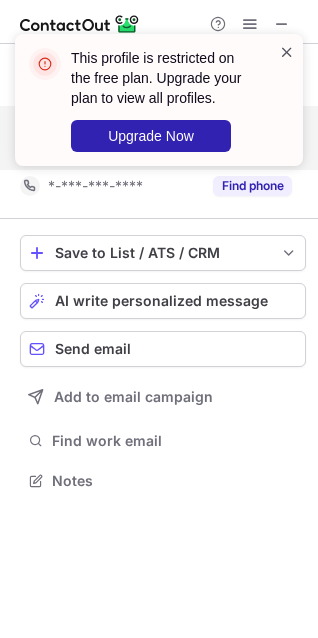 click at bounding box center [287, 52] 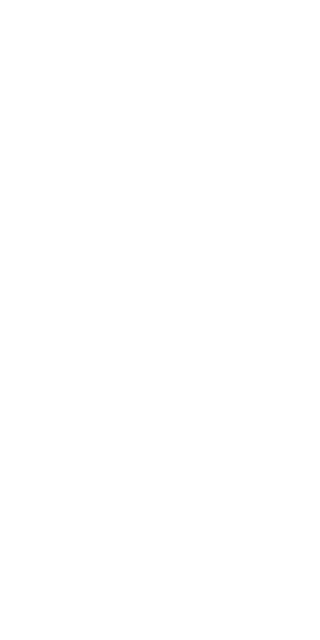 scroll, scrollTop: 0, scrollLeft: 0, axis: both 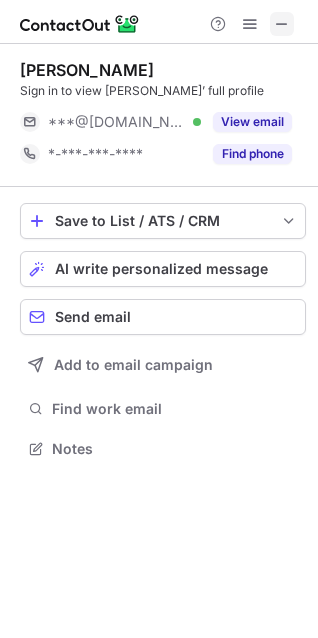 click at bounding box center [282, 24] 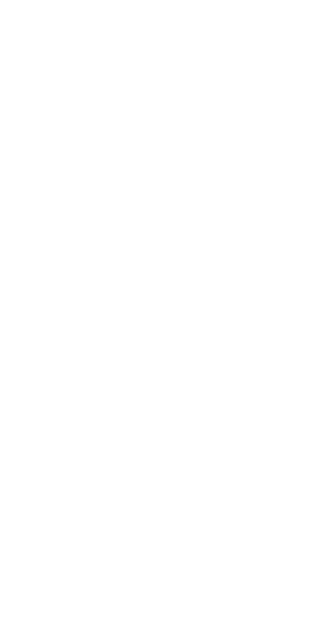 scroll, scrollTop: 0, scrollLeft: 0, axis: both 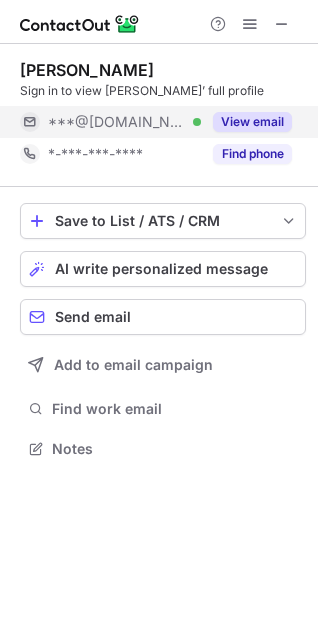 click on "View email" at bounding box center (252, 122) 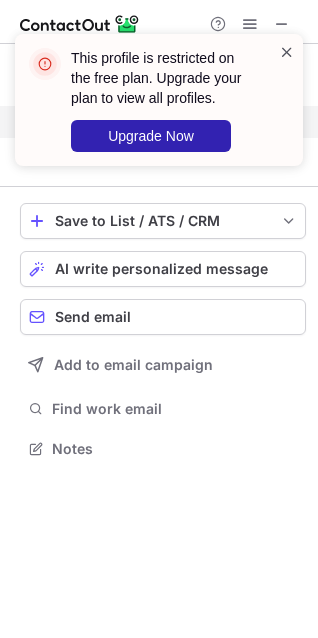click at bounding box center [287, 52] 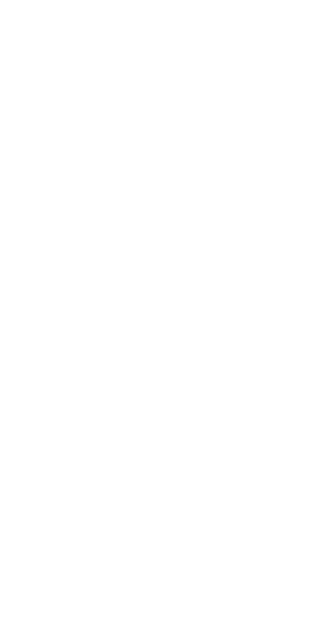 scroll, scrollTop: 0, scrollLeft: 0, axis: both 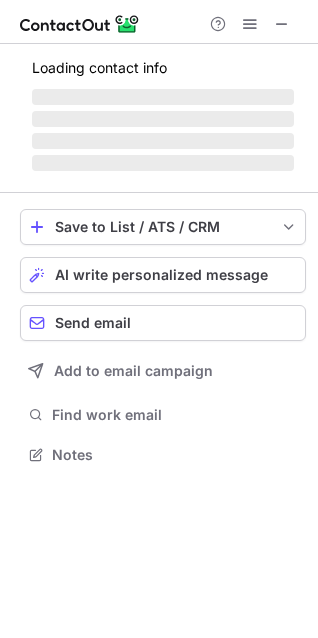 click at bounding box center (282, 24) 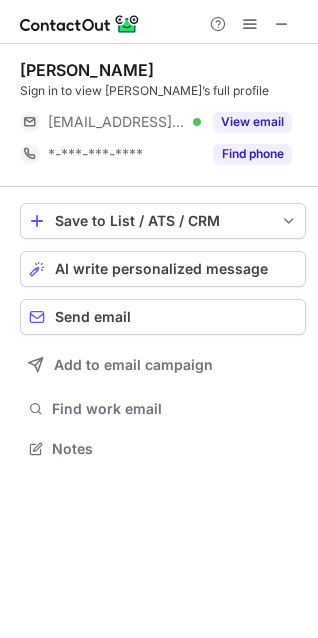 scroll, scrollTop: 434, scrollLeft: 318, axis: both 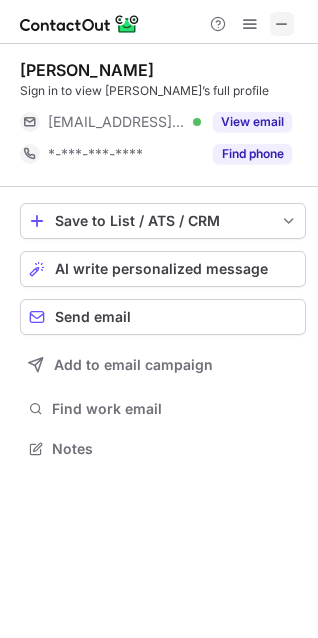 click at bounding box center [282, 24] 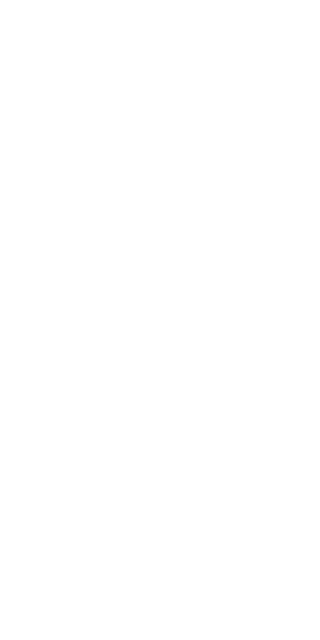 scroll, scrollTop: 0, scrollLeft: 0, axis: both 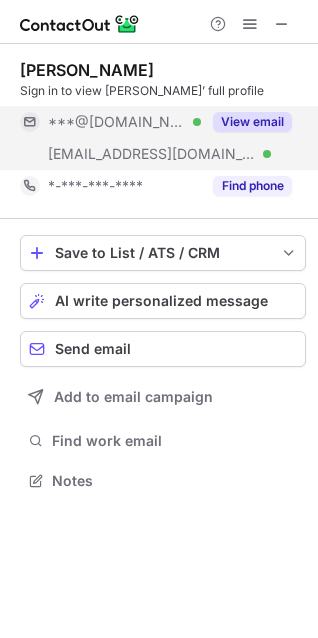 click on "View email" at bounding box center (252, 122) 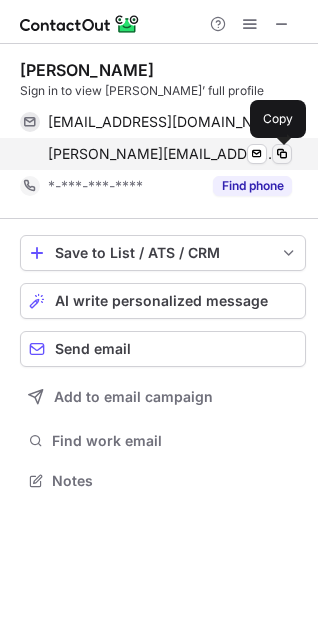 click at bounding box center (282, 154) 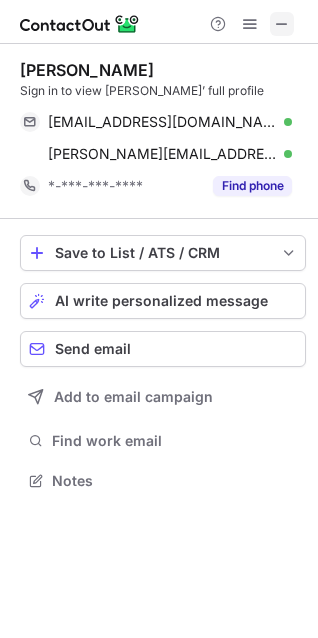 click at bounding box center (282, 24) 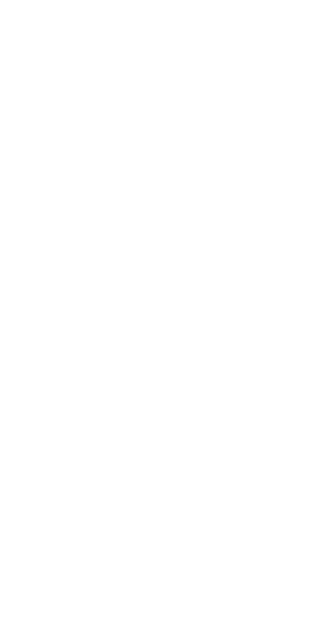 scroll, scrollTop: 0, scrollLeft: 0, axis: both 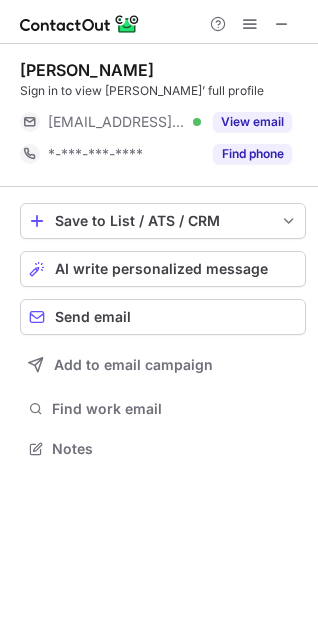click at bounding box center (159, 22) 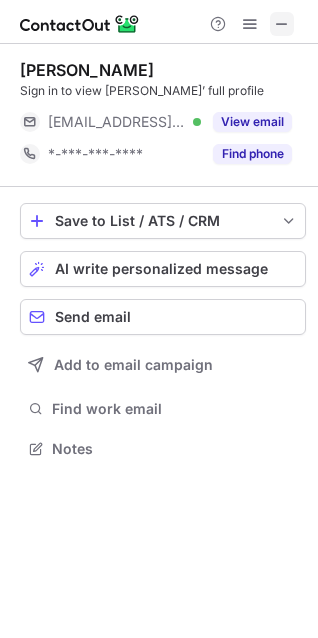 click at bounding box center [282, 24] 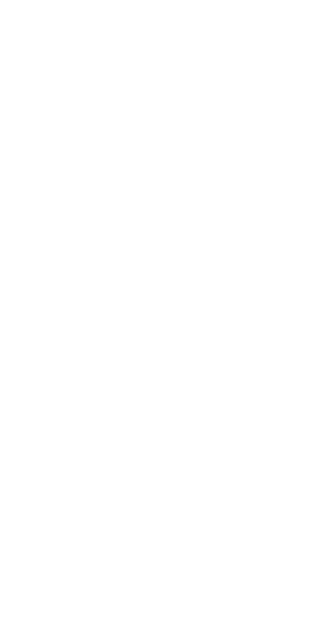 scroll, scrollTop: 0, scrollLeft: 0, axis: both 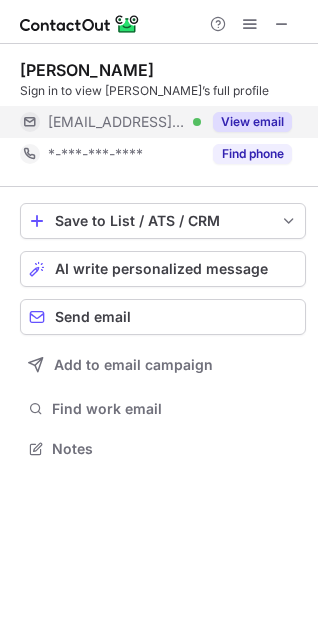 click on "View email" at bounding box center (252, 122) 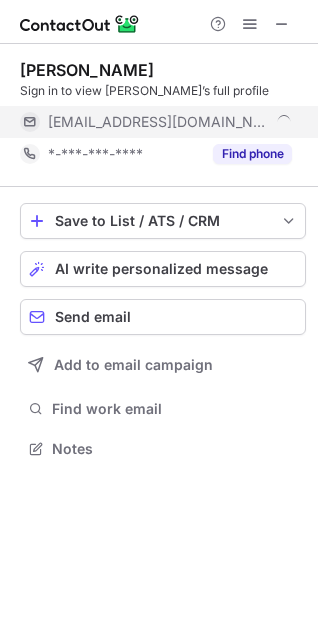 scroll, scrollTop: 9, scrollLeft: 9, axis: both 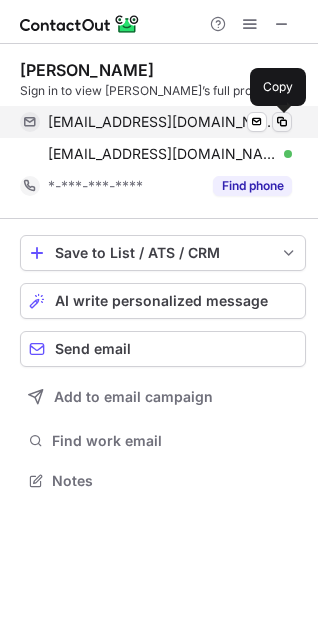 click at bounding box center (282, 122) 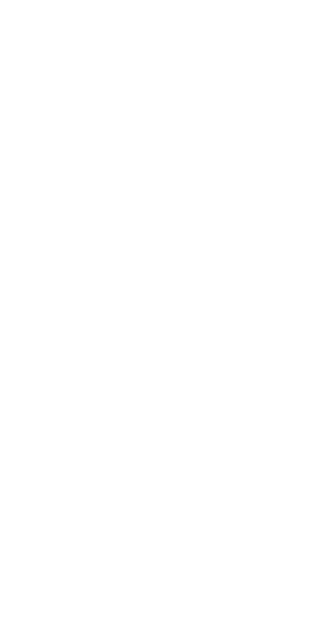 scroll, scrollTop: 0, scrollLeft: 0, axis: both 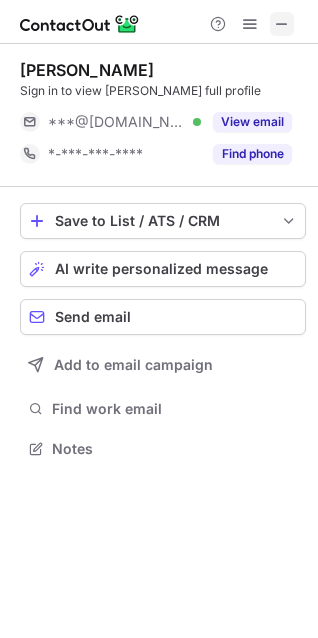 click at bounding box center [282, 24] 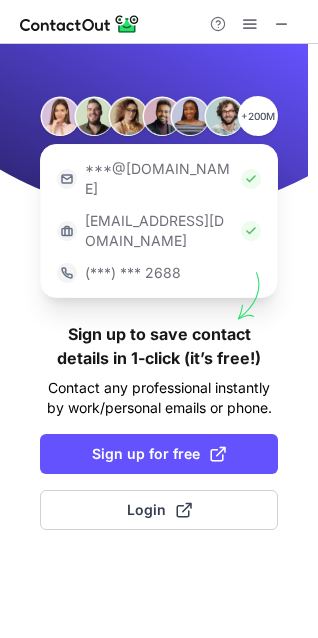 scroll, scrollTop: 0, scrollLeft: 0, axis: both 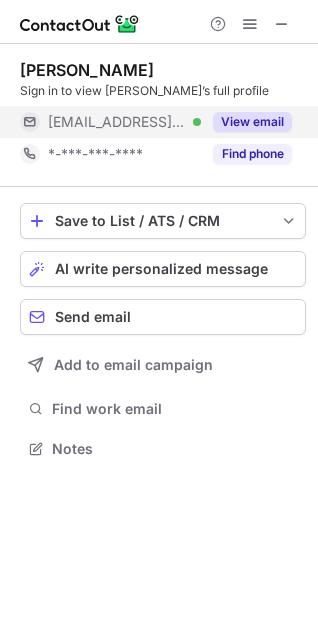 click on "View email" at bounding box center [246, 122] 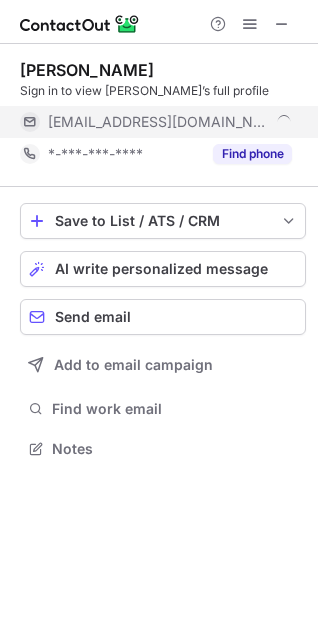 scroll, scrollTop: 9, scrollLeft: 9, axis: both 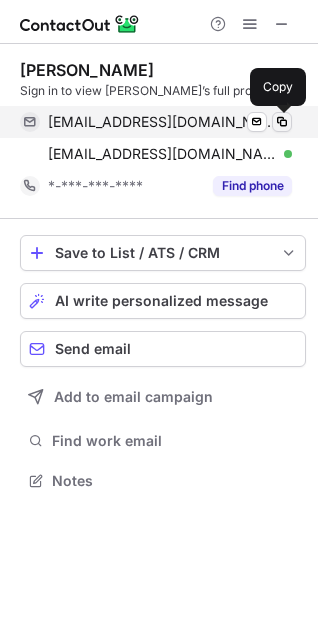 click at bounding box center [282, 122] 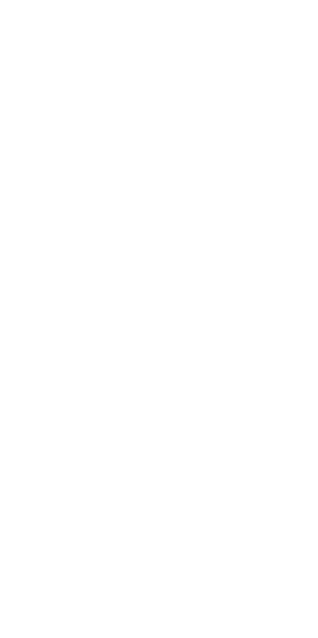 scroll, scrollTop: 0, scrollLeft: 0, axis: both 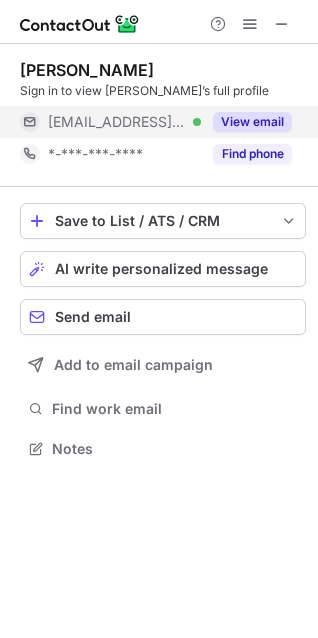 click on "View email" at bounding box center (252, 122) 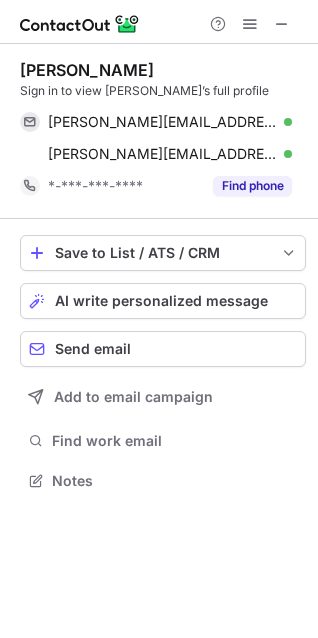 scroll, scrollTop: 9, scrollLeft: 9, axis: both 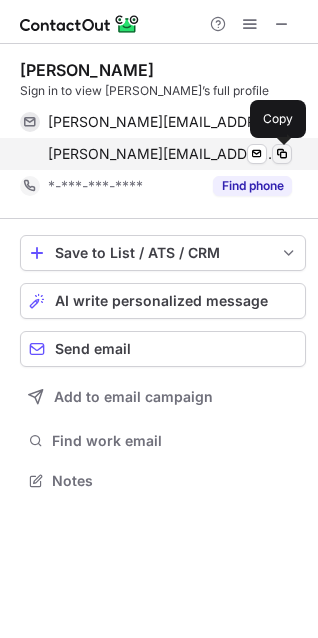 click at bounding box center (282, 154) 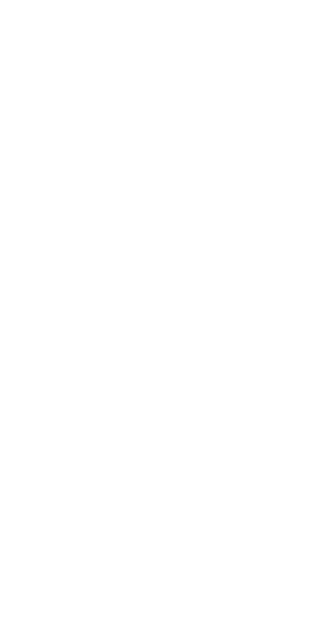 scroll, scrollTop: 0, scrollLeft: 0, axis: both 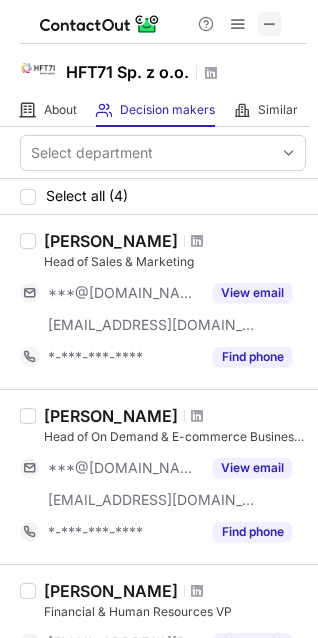 click at bounding box center [270, 24] 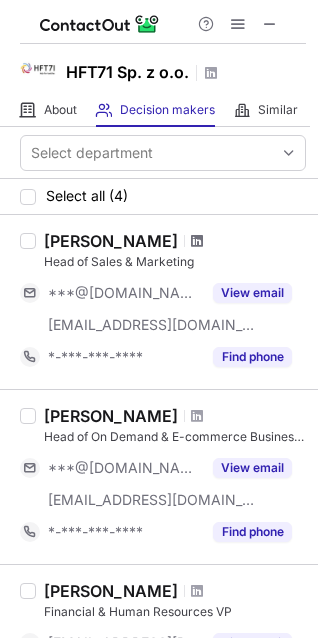 click at bounding box center [197, 241] 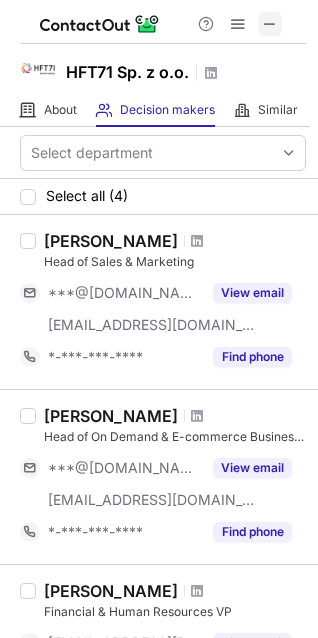 click at bounding box center [270, 24] 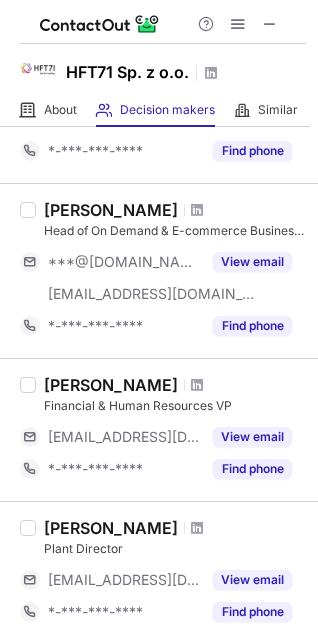 scroll, scrollTop: 200, scrollLeft: 0, axis: vertical 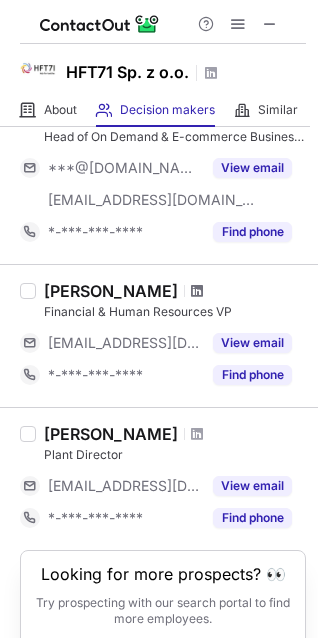 click at bounding box center [197, 291] 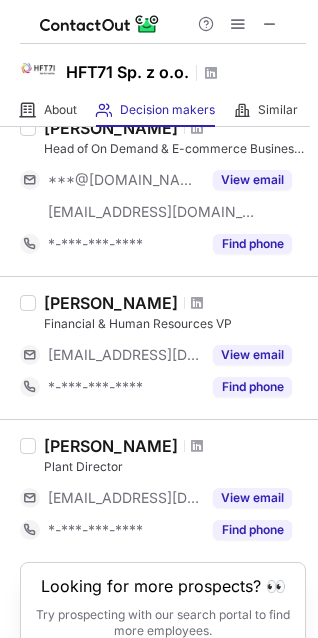scroll, scrollTop: 280, scrollLeft: 0, axis: vertical 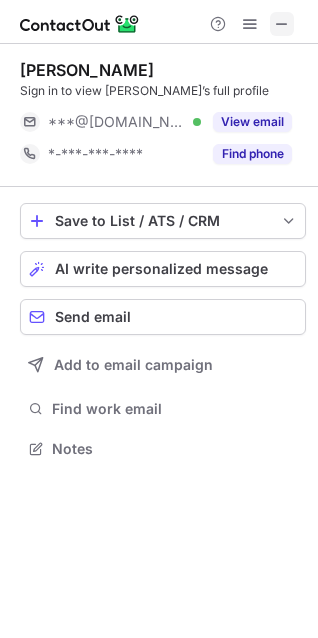 click at bounding box center [282, 24] 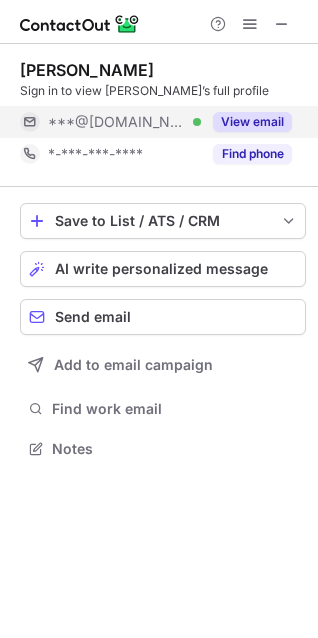 click on "View email" at bounding box center (252, 122) 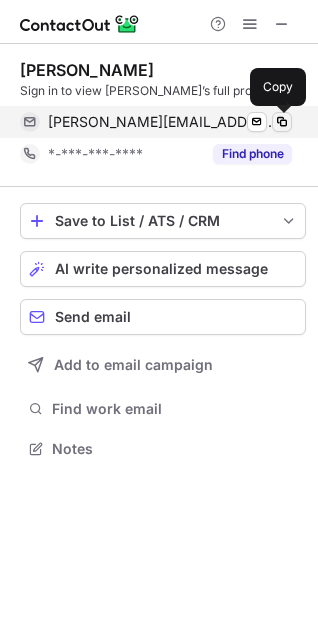 click at bounding box center [282, 122] 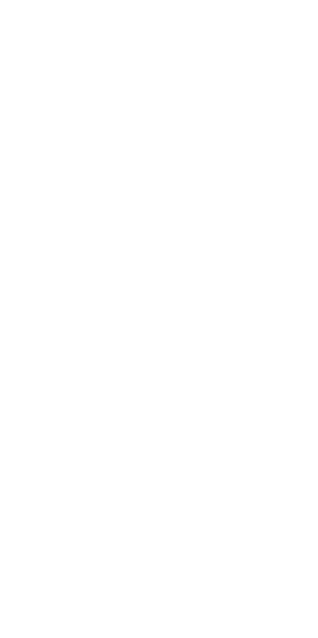 scroll, scrollTop: 0, scrollLeft: 0, axis: both 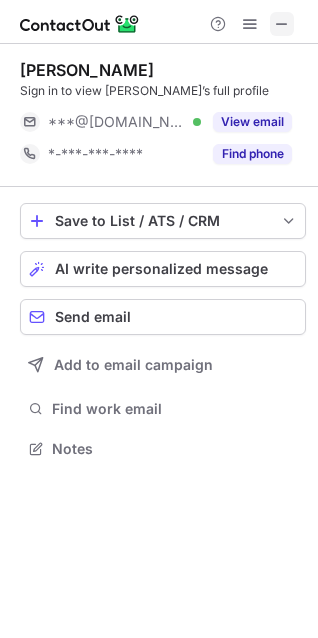 click at bounding box center [282, 24] 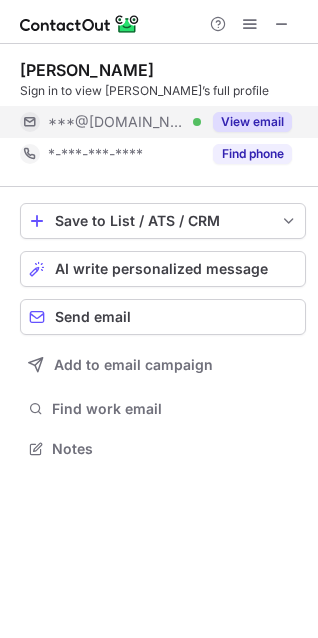 click on "View email" at bounding box center (252, 122) 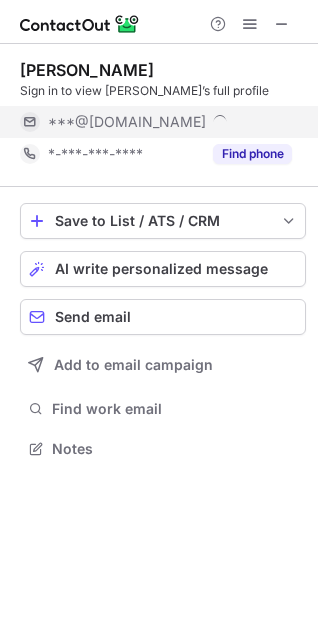 scroll, scrollTop: 9, scrollLeft: 9, axis: both 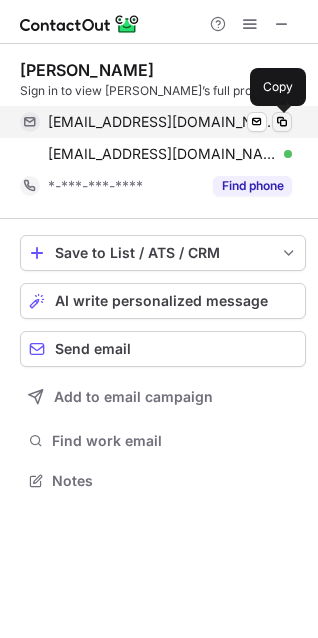 click at bounding box center [282, 122] 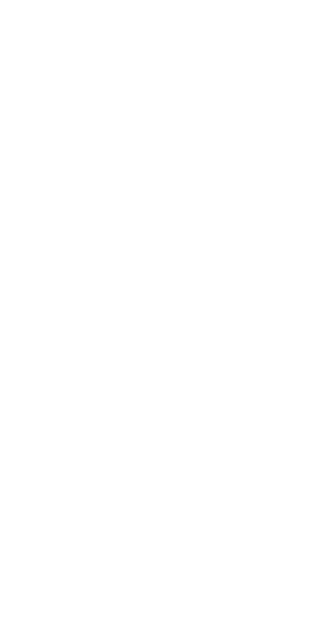 scroll, scrollTop: 0, scrollLeft: 0, axis: both 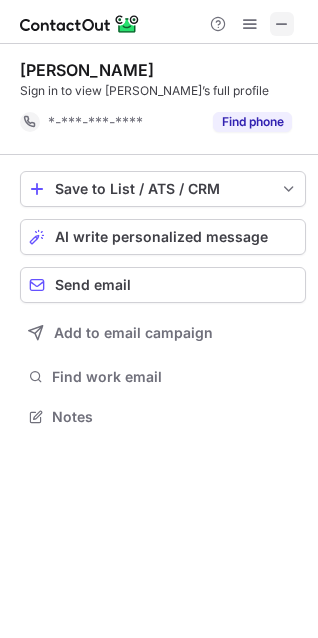 click at bounding box center [282, 24] 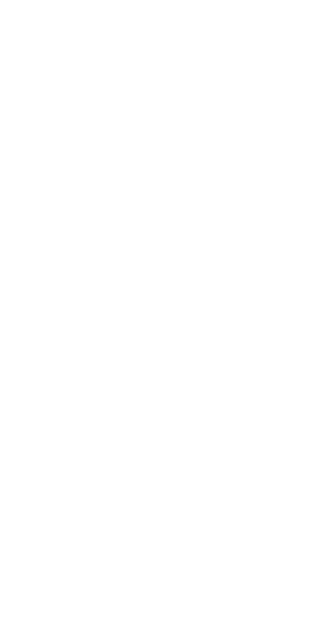 scroll, scrollTop: 0, scrollLeft: 0, axis: both 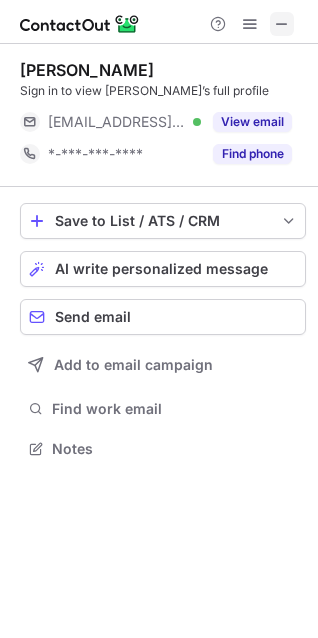 click at bounding box center [282, 24] 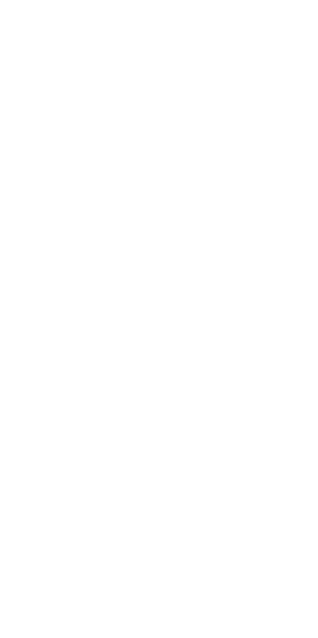 scroll, scrollTop: 0, scrollLeft: 0, axis: both 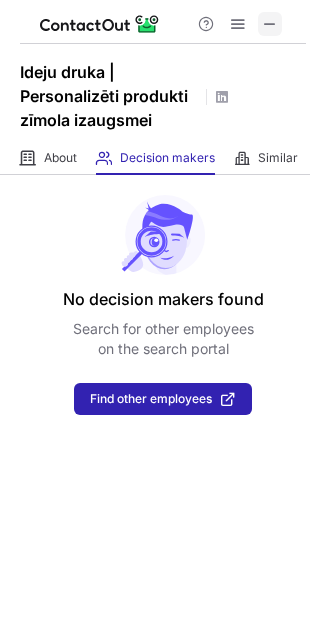 click at bounding box center (270, 24) 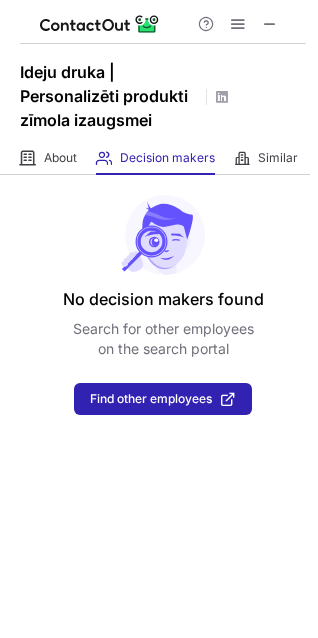 click at bounding box center [163, 22] 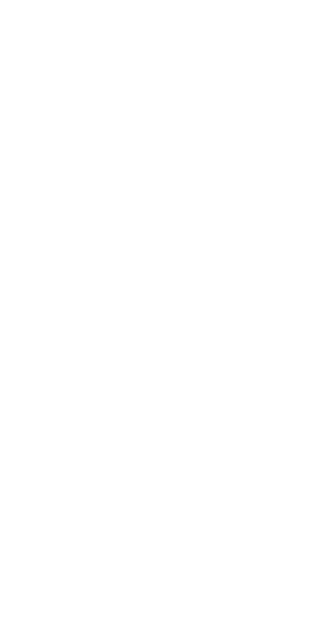 scroll, scrollTop: 0, scrollLeft: 0, axis: both 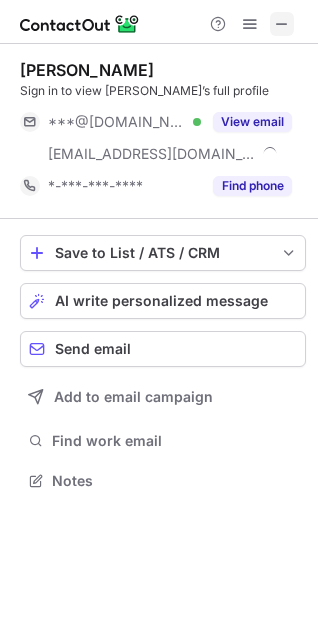 click at bounding box center (282, 24) 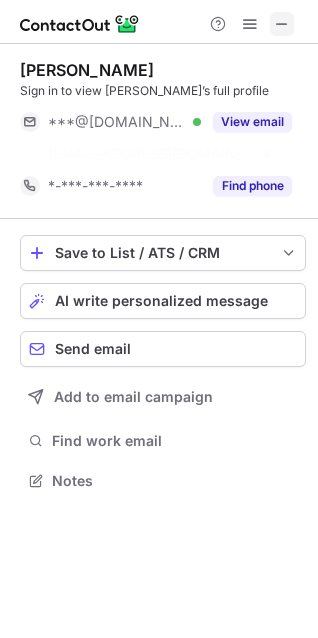 scroll, scrollTop: 434, scrollLeft: 318, axis: both 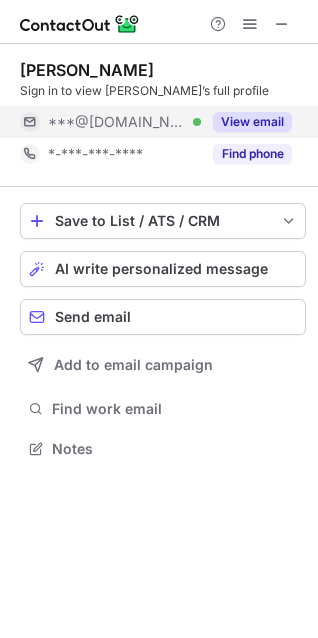 click on "View email" at bounding box center [252, 122] 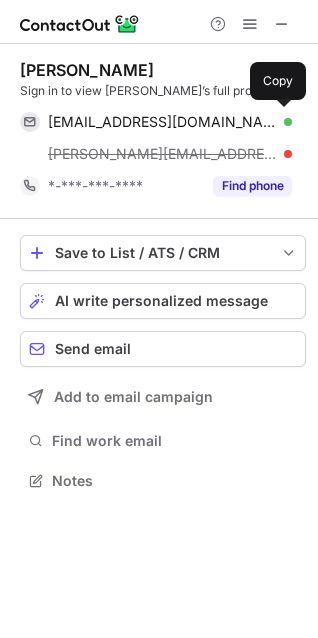 scroll, scrollTop: 9, scrollLeft: 9, axis: both 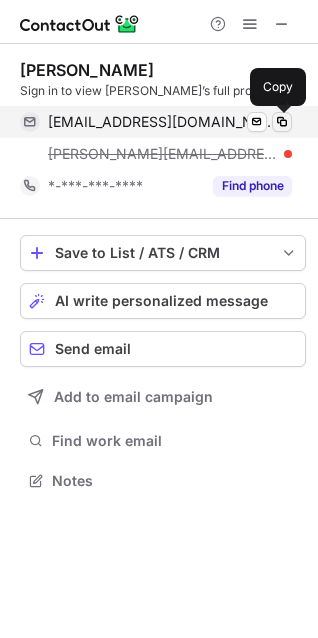 click at bounding box center [282, 122] 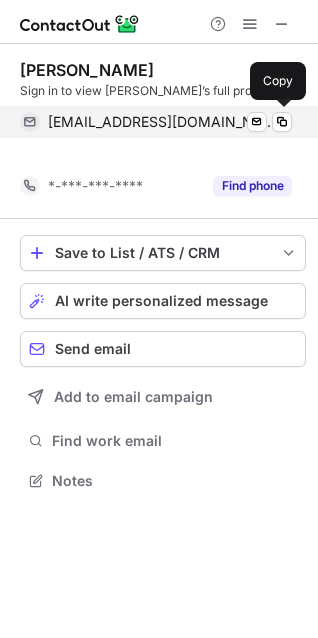scroll, scrollTop: 434, scrollLeft: 318, axis: both 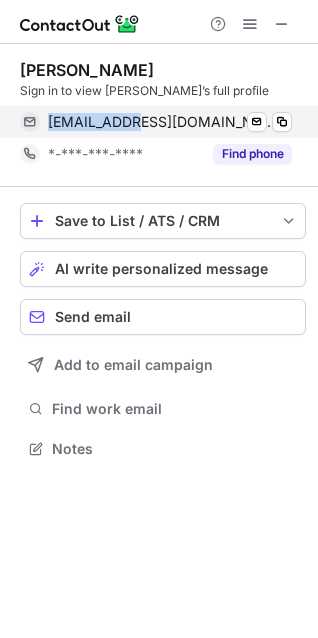 drag, startPoint x: 45, startPoint y: 122, endPoint x: 121, endPoint y: 131, distance: 76.53104 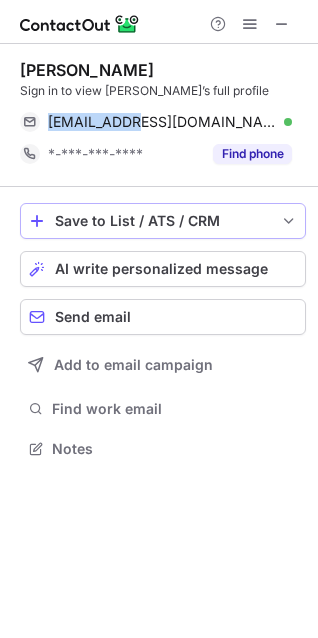 copy on "eisakalaura" 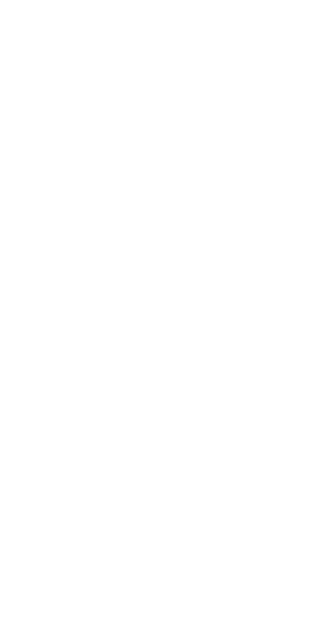 scroll, scrollTop: 0, scrollLeft: 0, axis: both 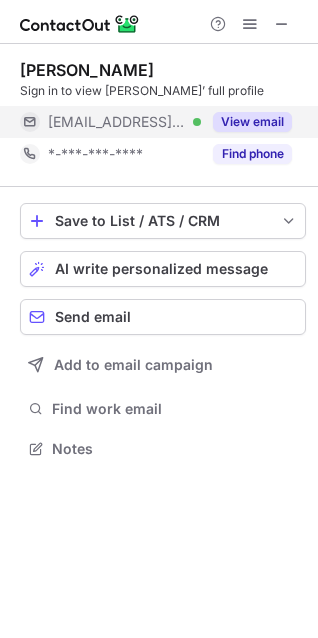 click on "View email" at bounding box center (252, 122) 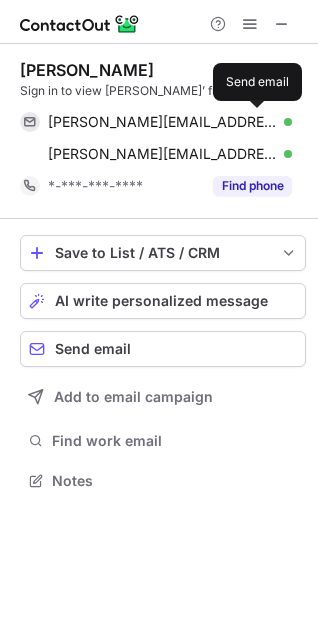 scroll, scrollTop: 9, scrollLeft: 9, axis: both 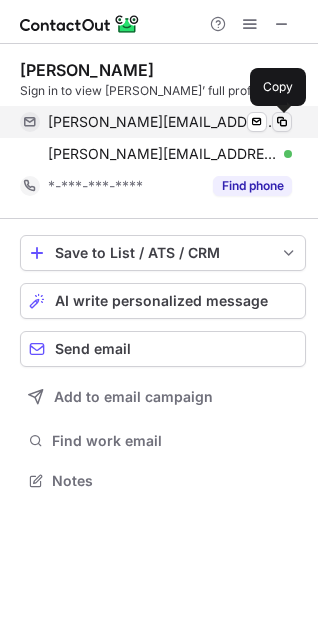 click at bounding box center (282, 122) 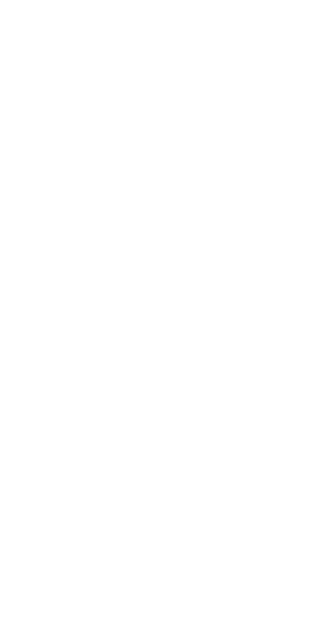scroll, scrollTop: 0, scrollLeft: 0, axis: both 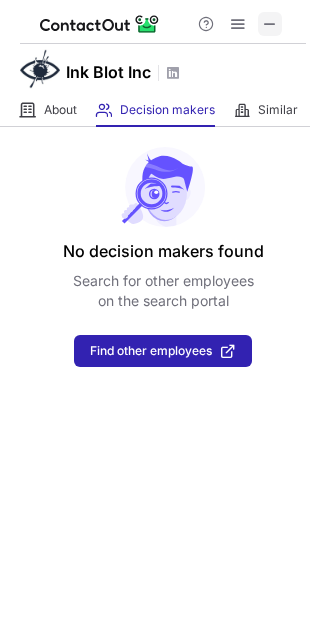 click at bounding box center (270, 24) 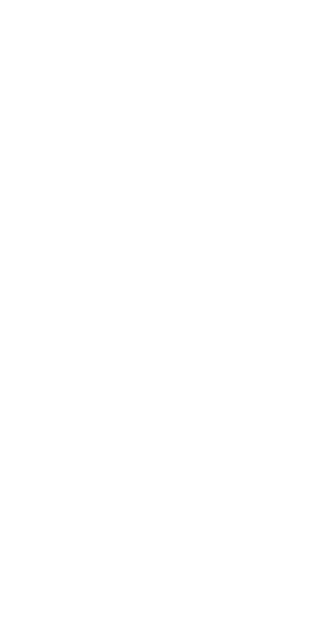 scroll, scrollTop: 0, scrollLeft: 0, axis: both 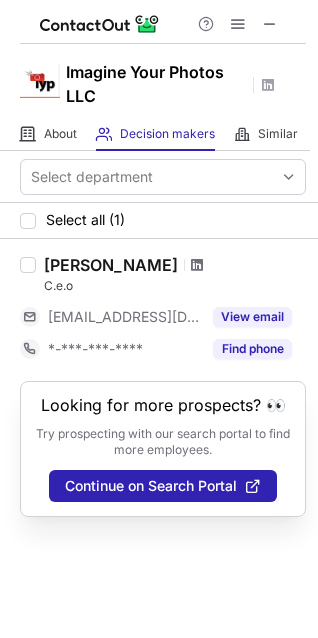 click at bounding box center [197, 265] 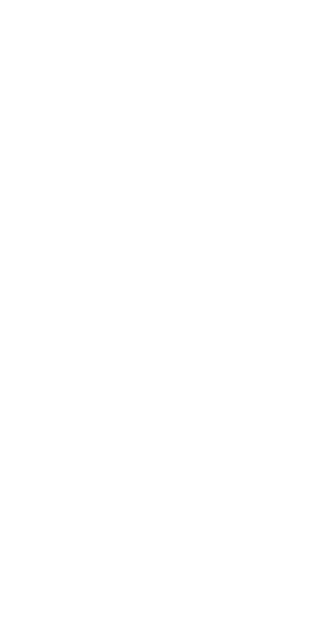 scroll, scrollTop: 0, scrollLeft: 0, axis: both 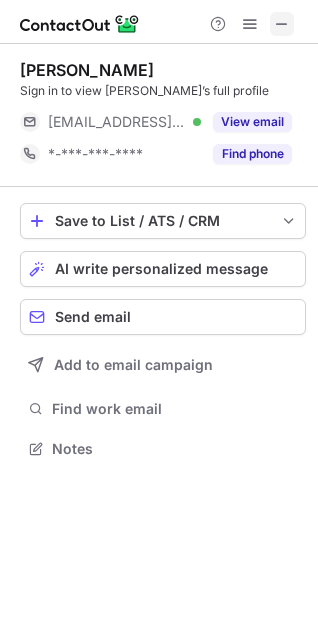 click at bounding box center (282, 24) 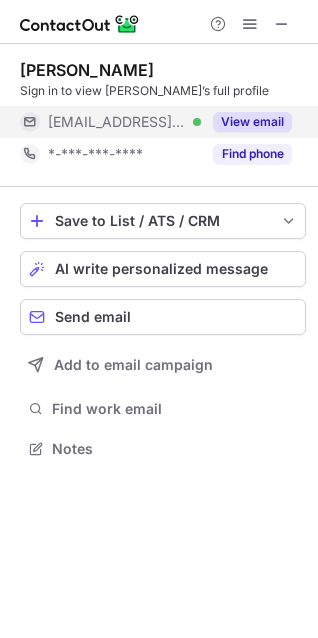 click on "View email" at bounding box center (252, 122) 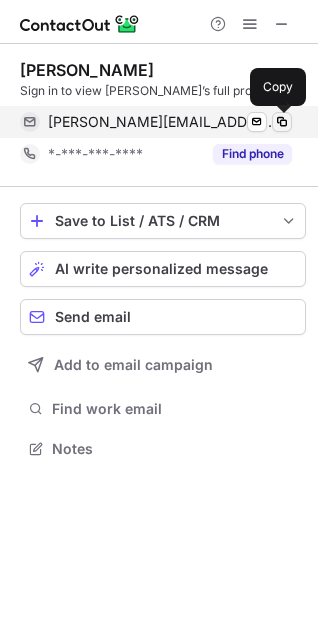 click at bounding box center (282, 122) 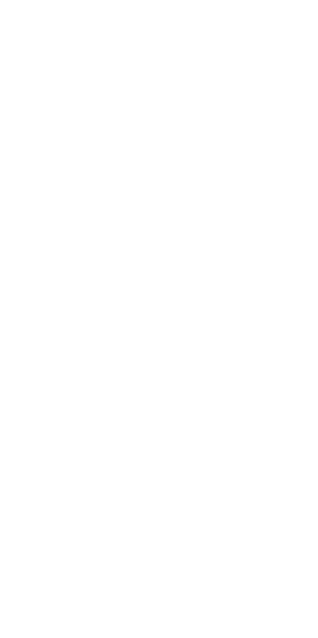 scroll, scrollTop: 0, scrollLeft: 0, axis: both 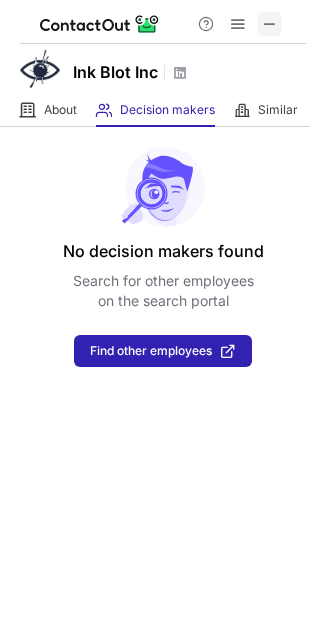 click at bounding box center [270, 24] 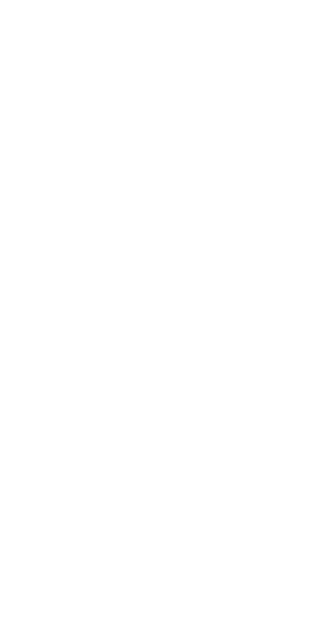 scroll, scrollTop: 0, scrollLeft: 0, axis: both 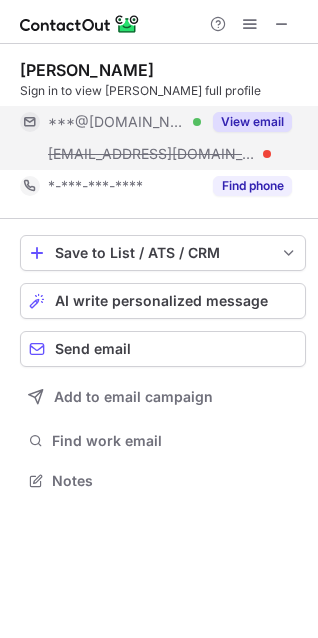 click on "View email" at bounding box center [252, 122] 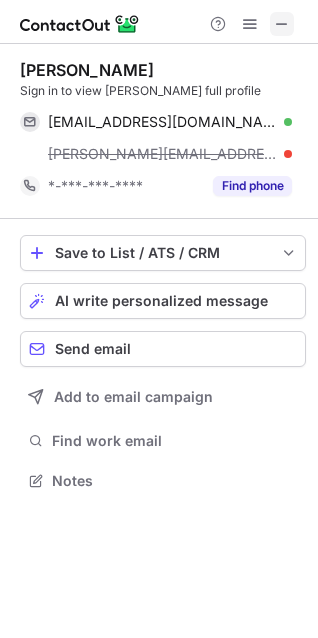 click at bounding box center (282, 24) 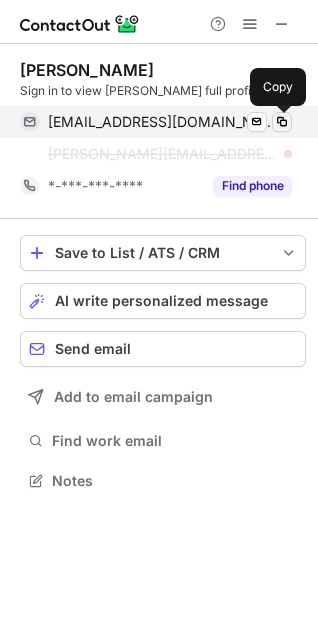 click at bounding box center [282, 122] 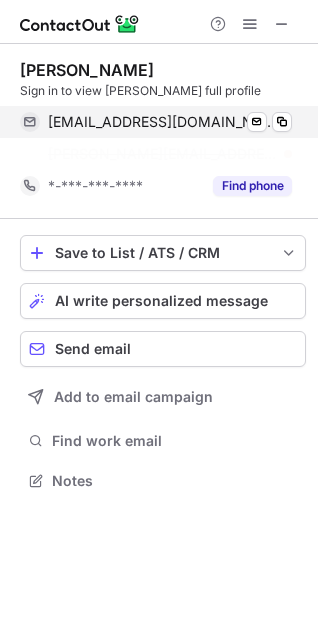 scroll, scrollTop: 434, scrollLeft: 318, axis: both 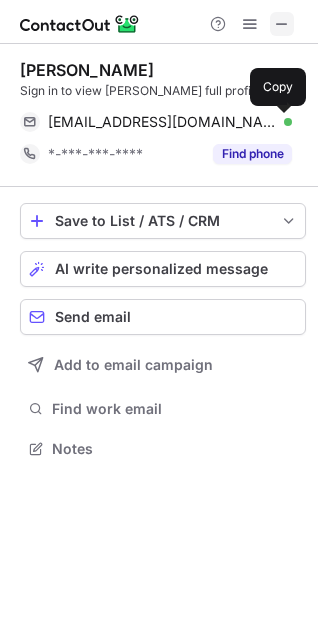 click at bounding box center [282, 24] 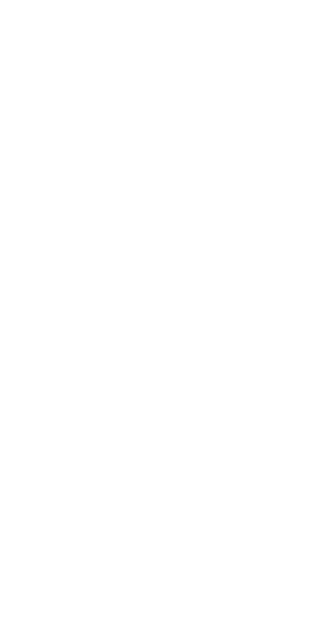 scroll, scrollTop: 0, scrollLeft: 0, axis: both 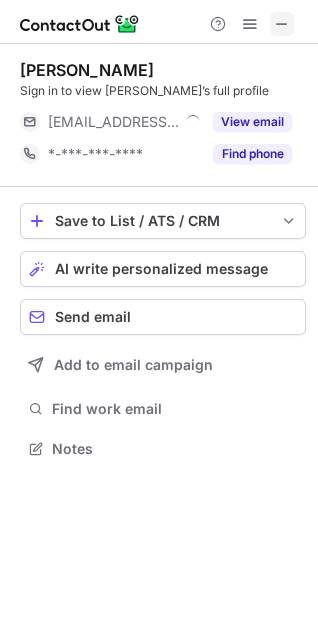 click at bounding box center [282, 24] 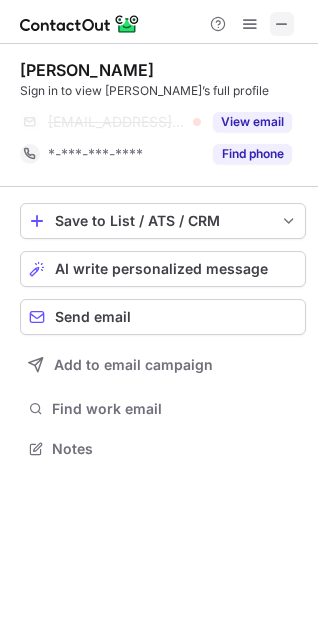 click at bounding box center [282, 24] 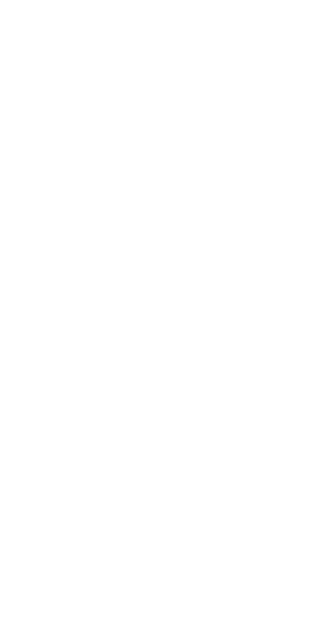 scroll, scrollTop: 0, scrollLeft: 0, axis: both 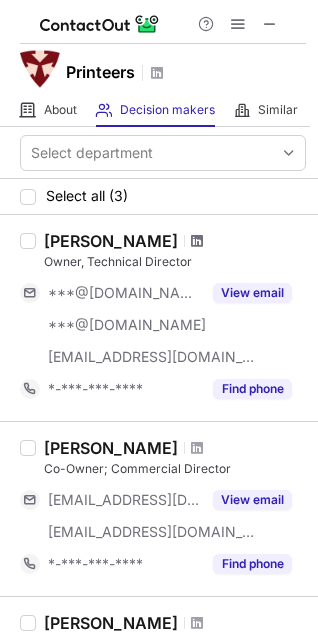 click at bounding box center (197, 241) 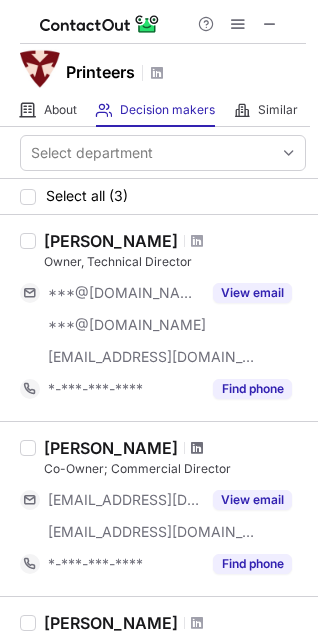 click at bounding box center [197, 448] 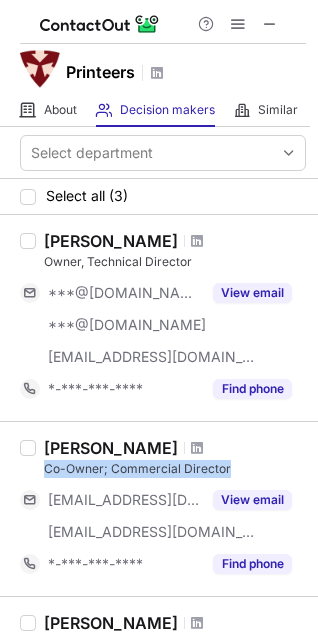 copy on "Co-Owner; Commercial Director" 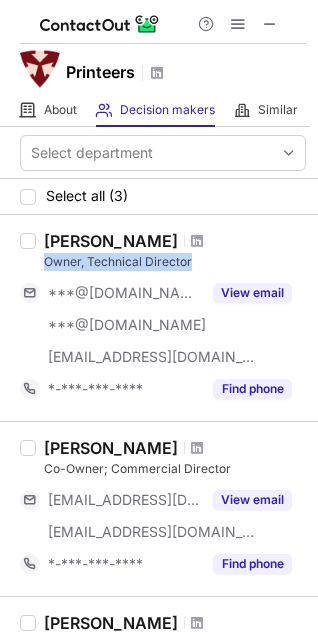 copy on "Owner, Technical Director" 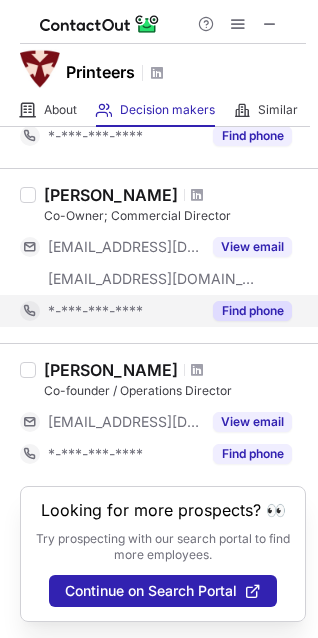 scroll, scrollTop: 270, scrollLeft: 0, axis: vertical 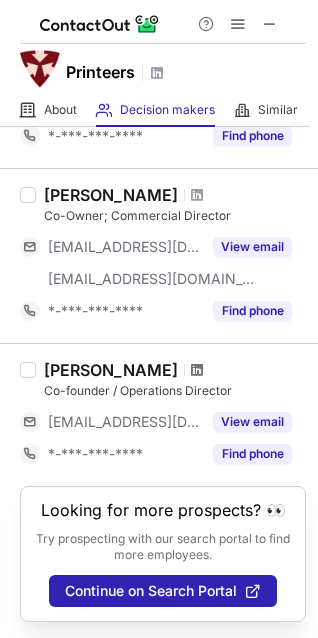 click at bounding box center [197, 370] 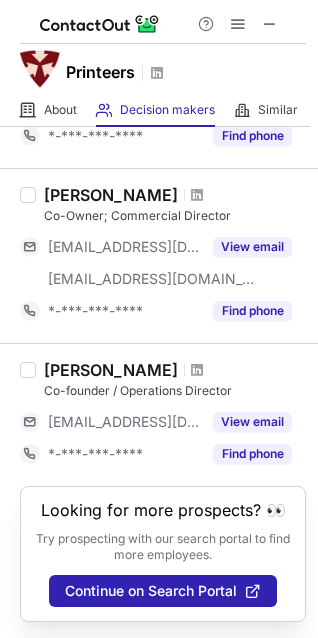 drag, startPoint x: 48, startPoint y: 375, endPoint x: 187, endPoint y: 370, distance: 139.0899 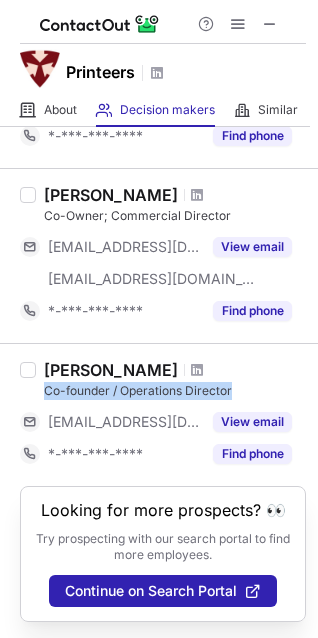 drag, startPoint x: 231, startPoint y: 370, endPoint x: 48, endPoint y: 381, distance: 183.3303 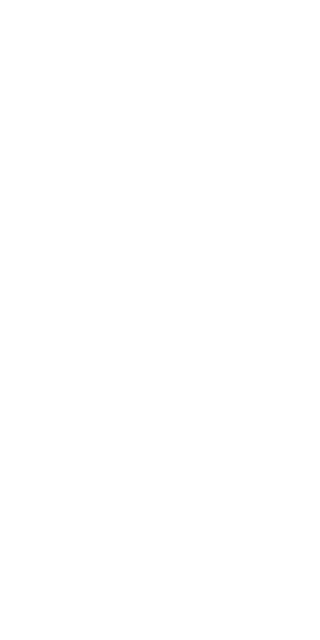 scroll, scrollTop: 0, scrollLeft: 0, axis: both 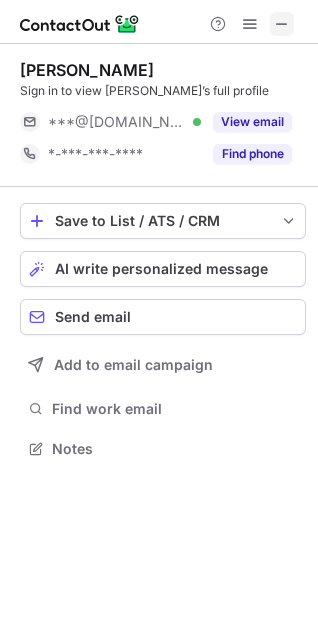 click at bounding box center [282, 24] 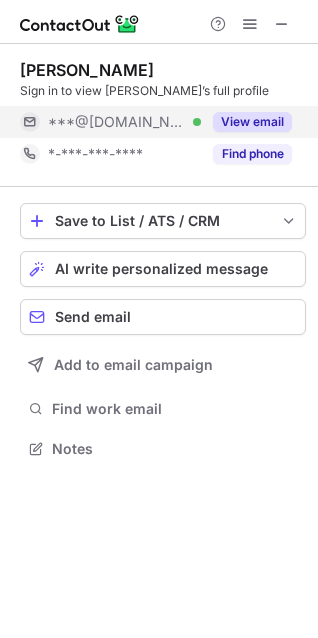click on "View email" at bounding box center (252, 122) 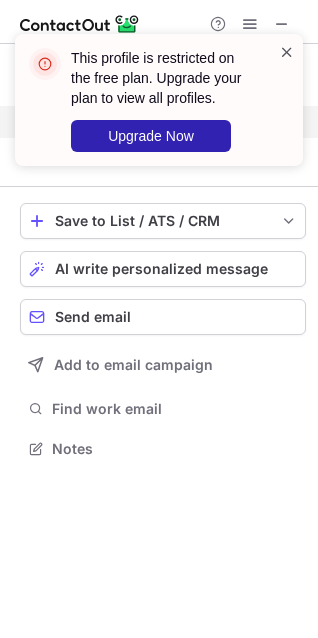 click at bounding box center [287, 52] 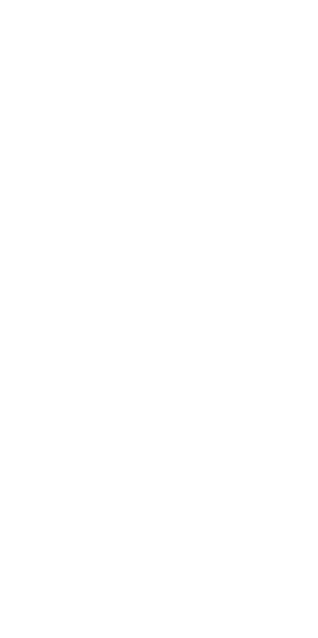scroll, scrollTop: 0, scrollLeft: 0, axis: both 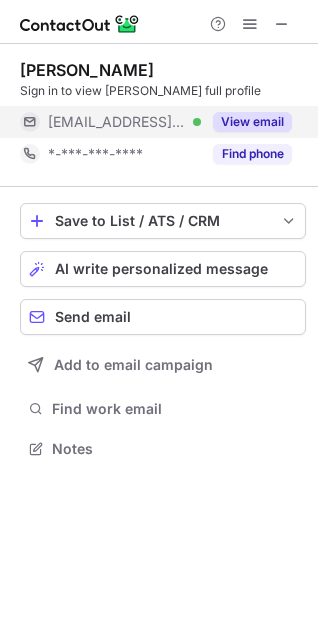 click on "View email" at bounding box center (252, 122) 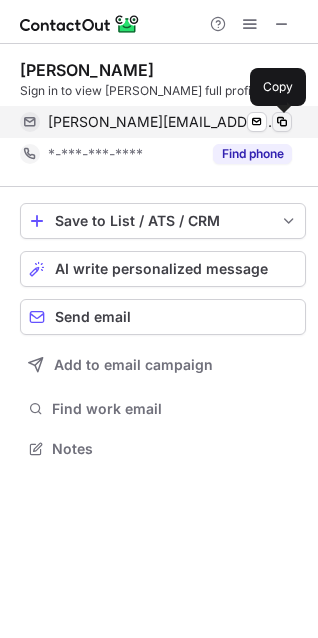 click at bounding box center [282, 122] 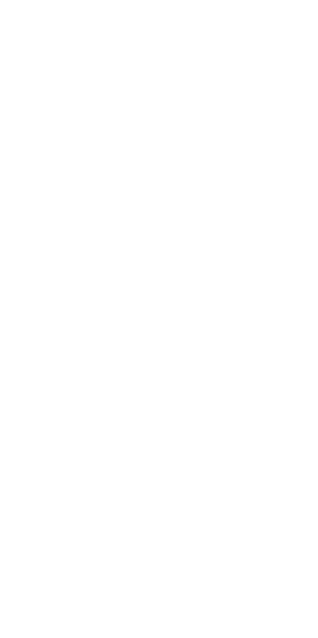 scroll, scrollTop: 0, scrollLeft: 0, axis: both 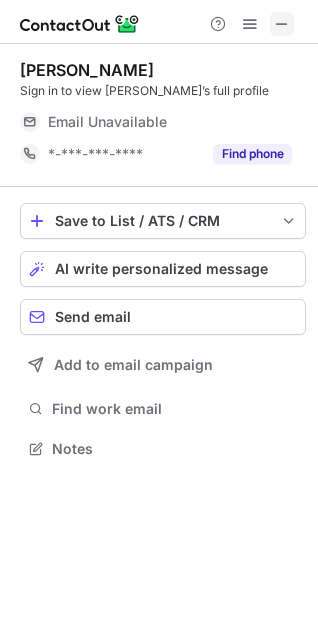 click at bounding box center (282, 24) 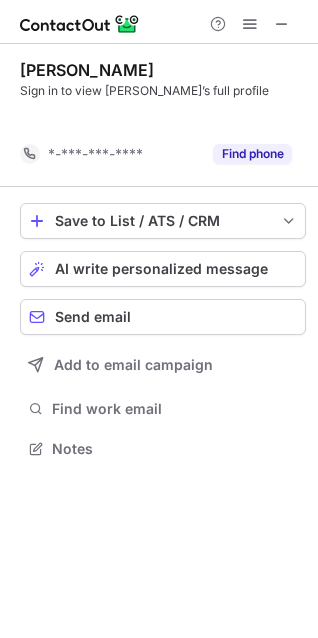 scroll, scrollTop: 402, scrollLeft: 318, axis: both 